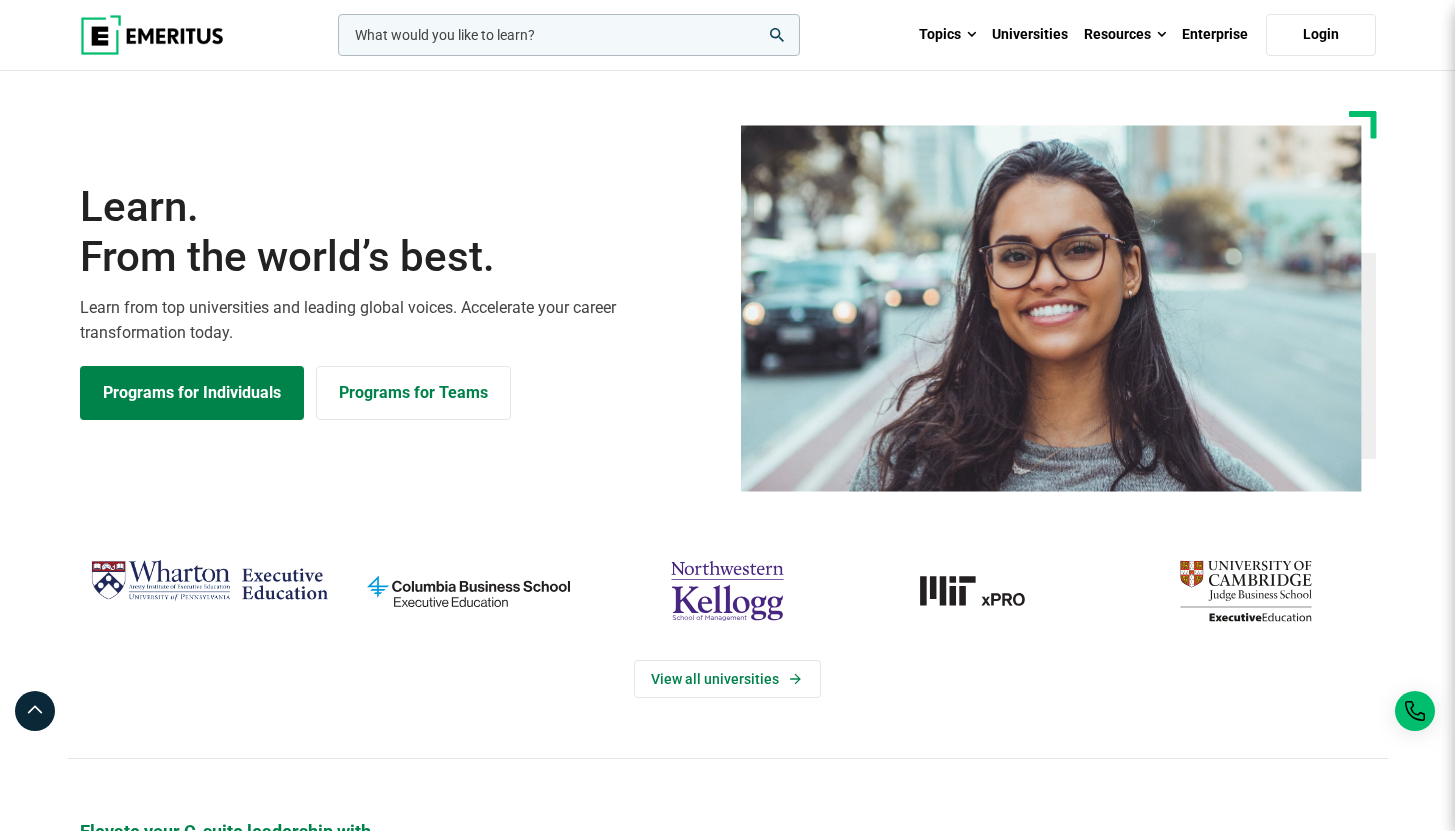 scroll, scrollTop: 0, scrollLeft: 0, axis: both 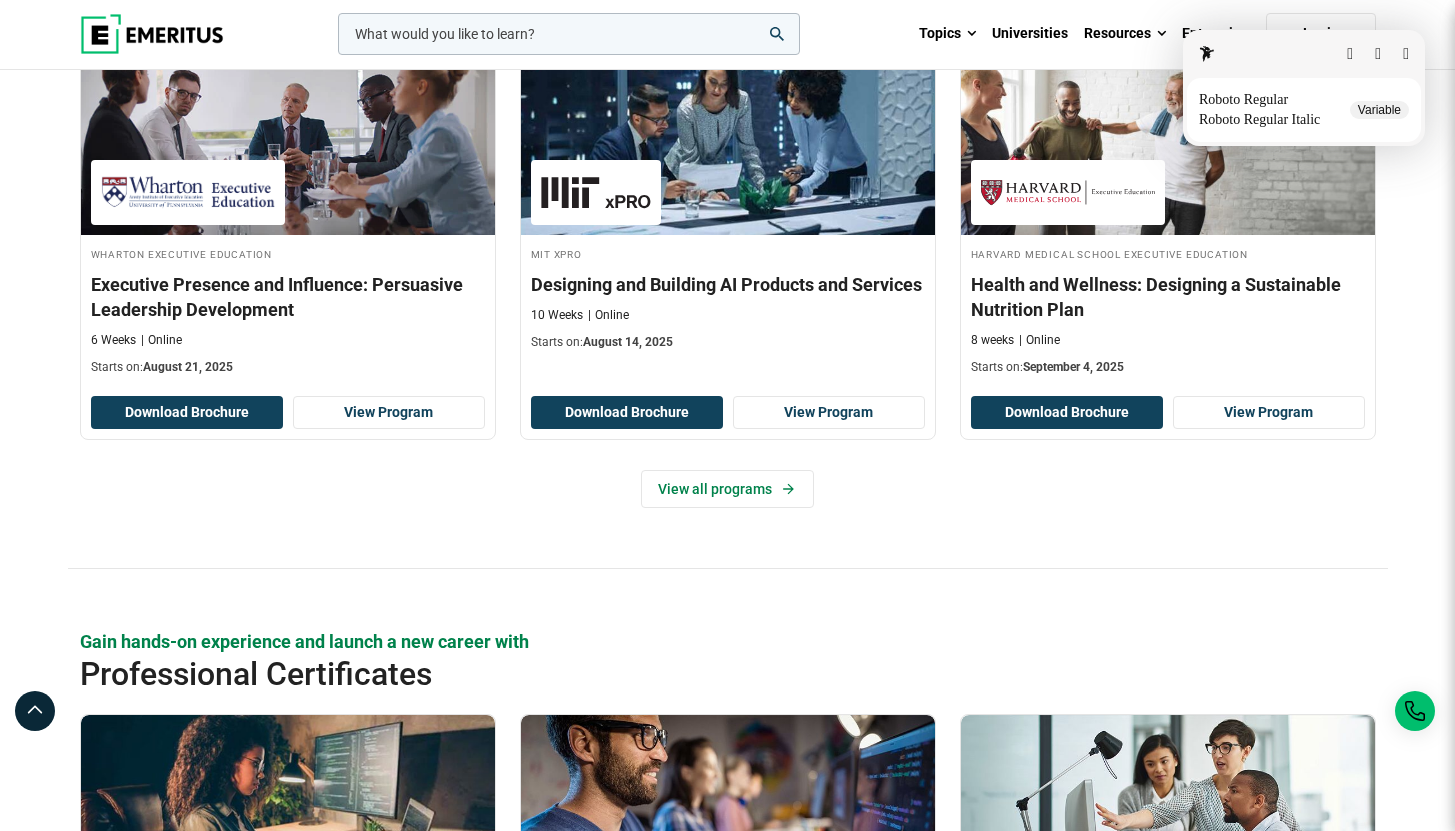 click at bounding box center (1406, 54) 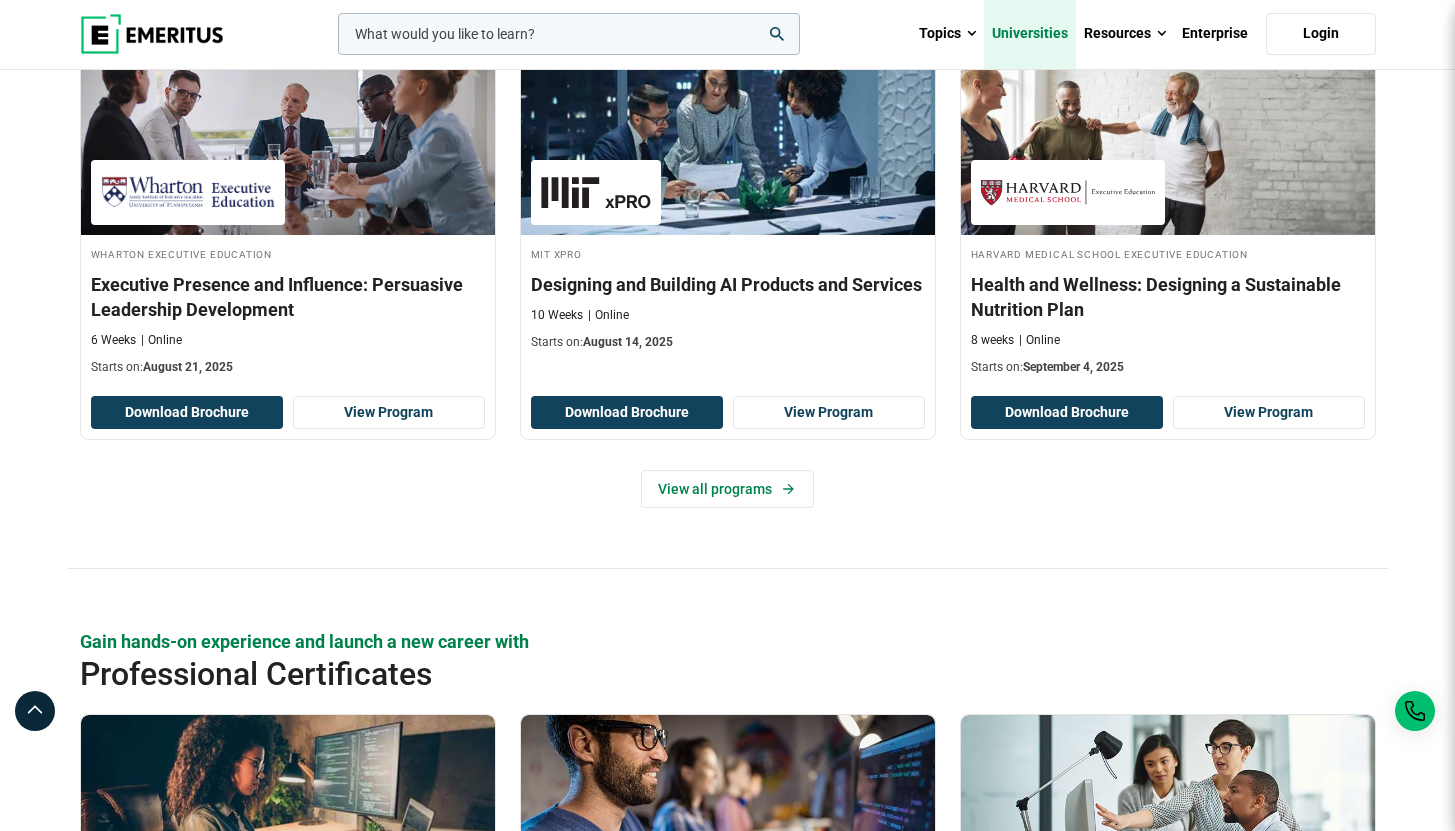 click on "Universities" at bounding box center (1030, 34) 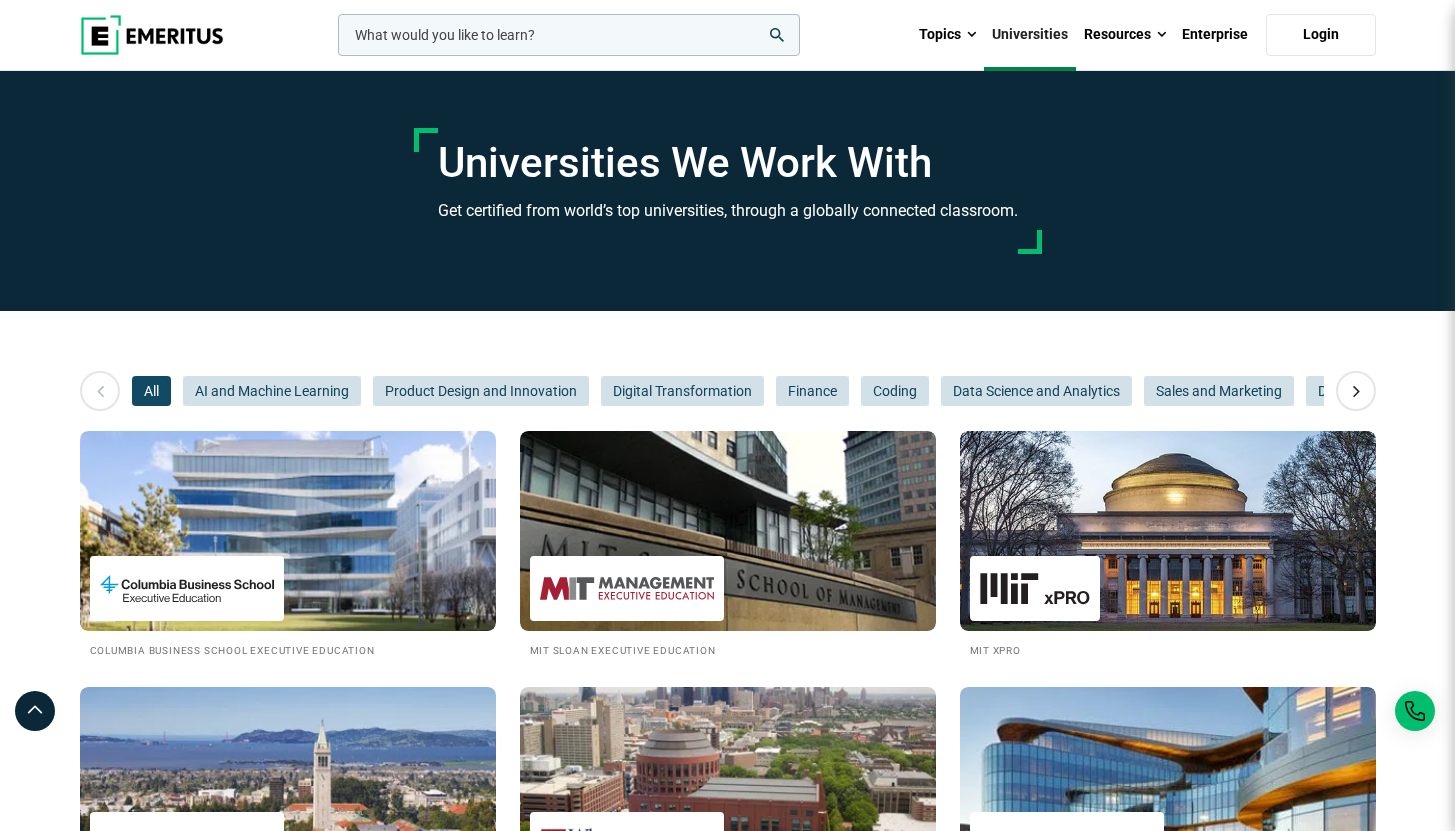scroll, scrollTop: 0, scrollLeft: 0, axis: both 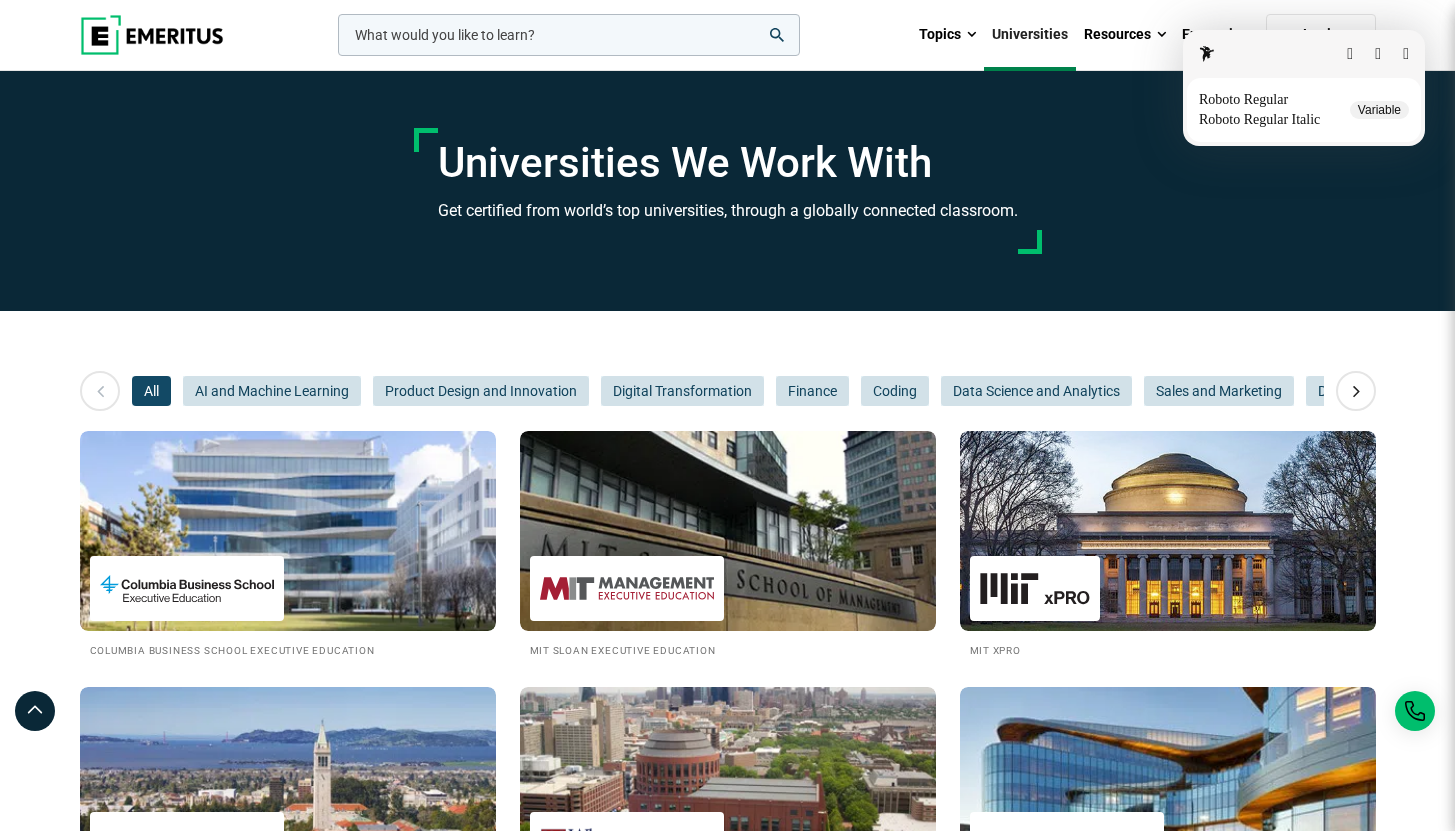click at bounding box center [1406, 54] 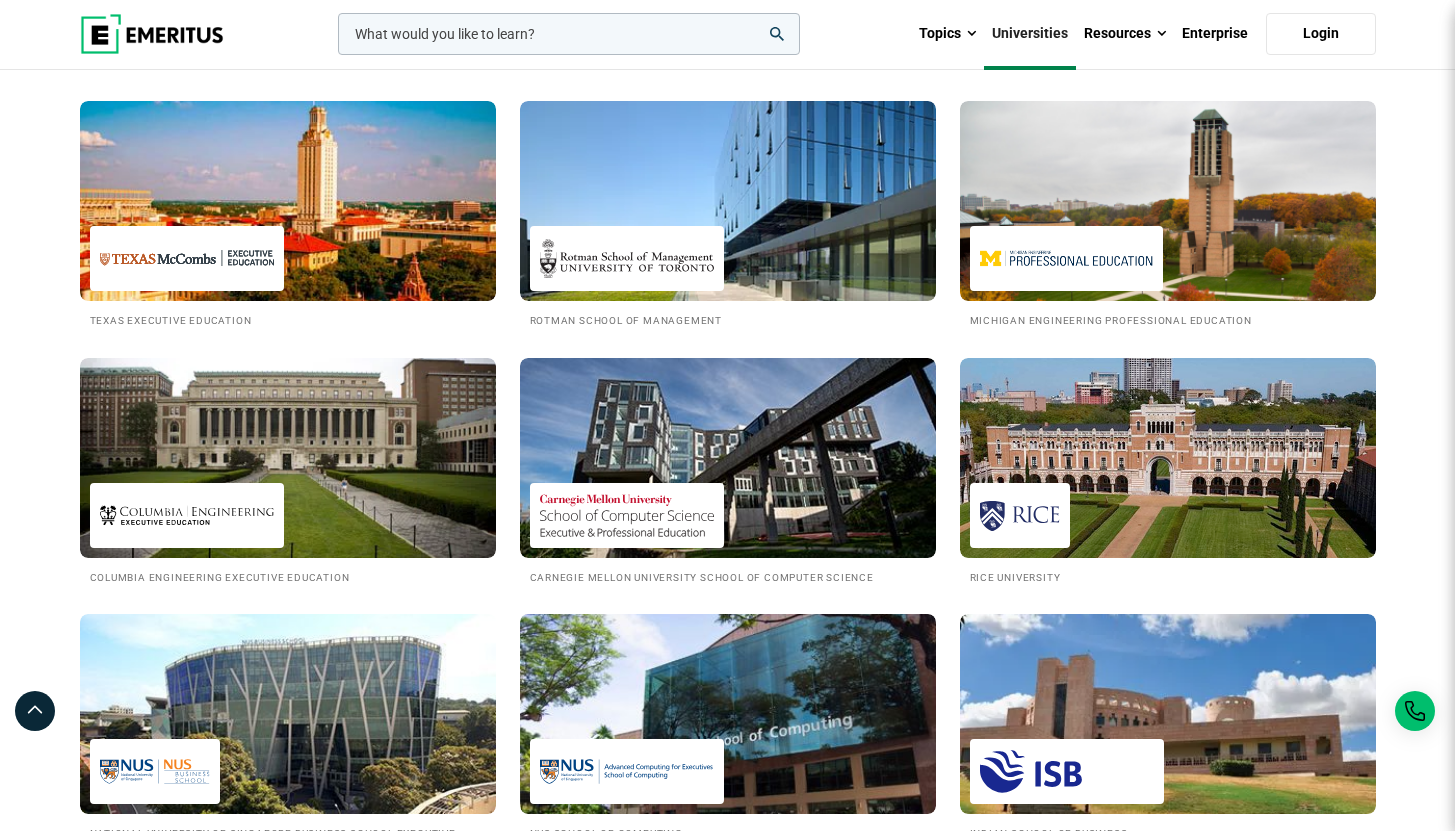 scroll, scrollTop: 854, scrollLeft: 0, axis: vertical 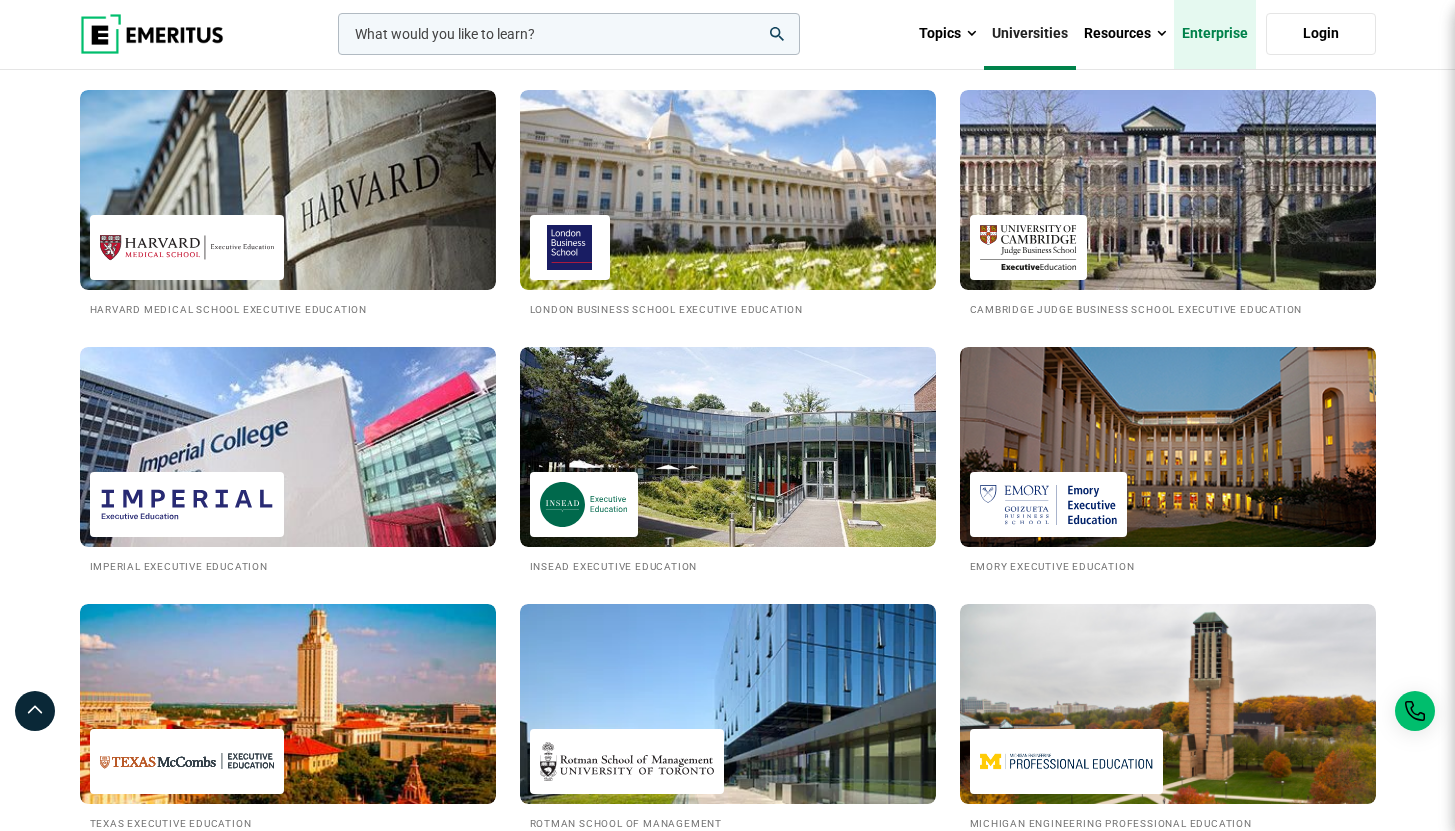 click on "Enterprise" at bounding box center (1215, 34) 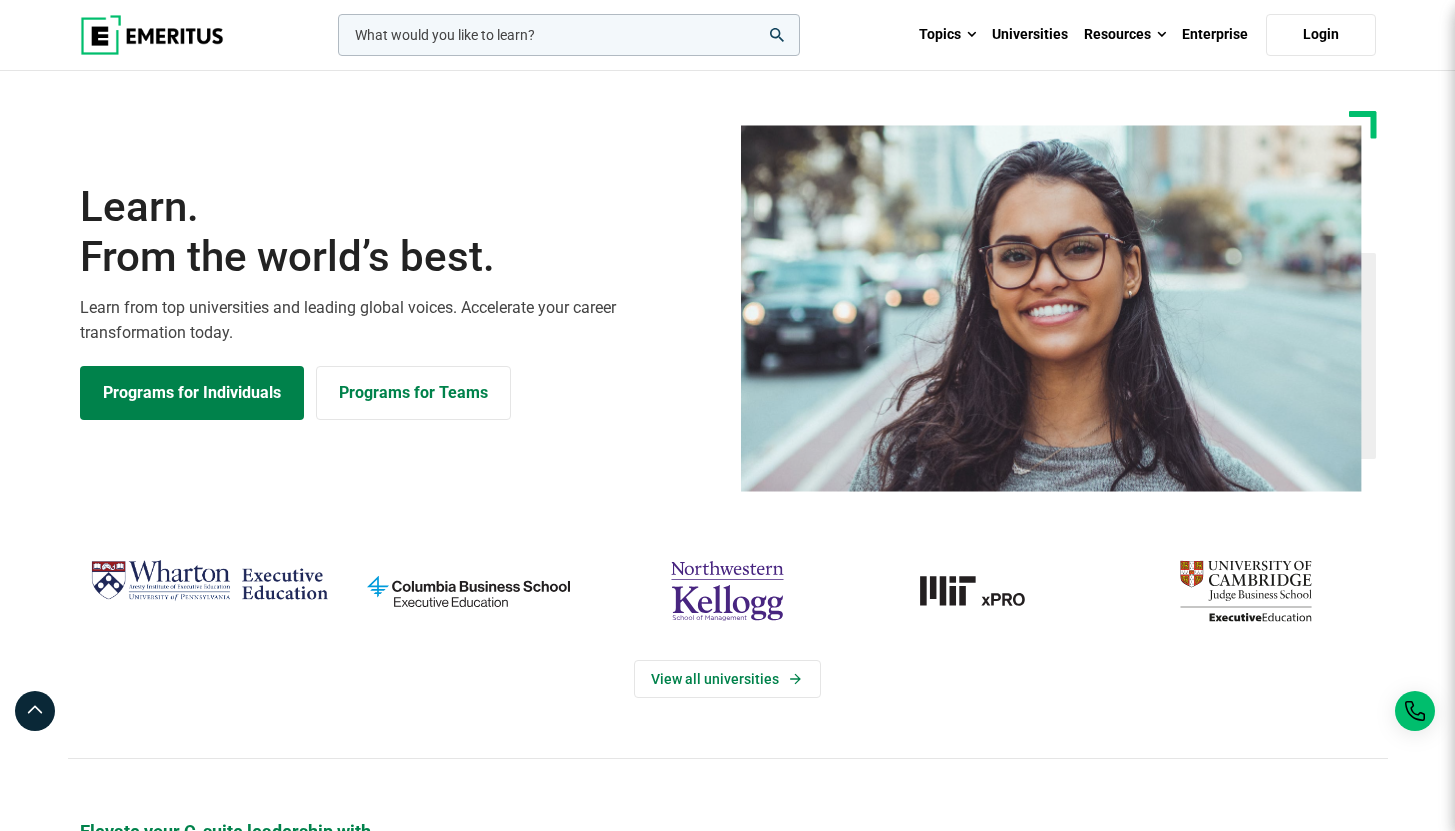 scroll, scrollTop: 0, scrollLeft: 0, axis: both 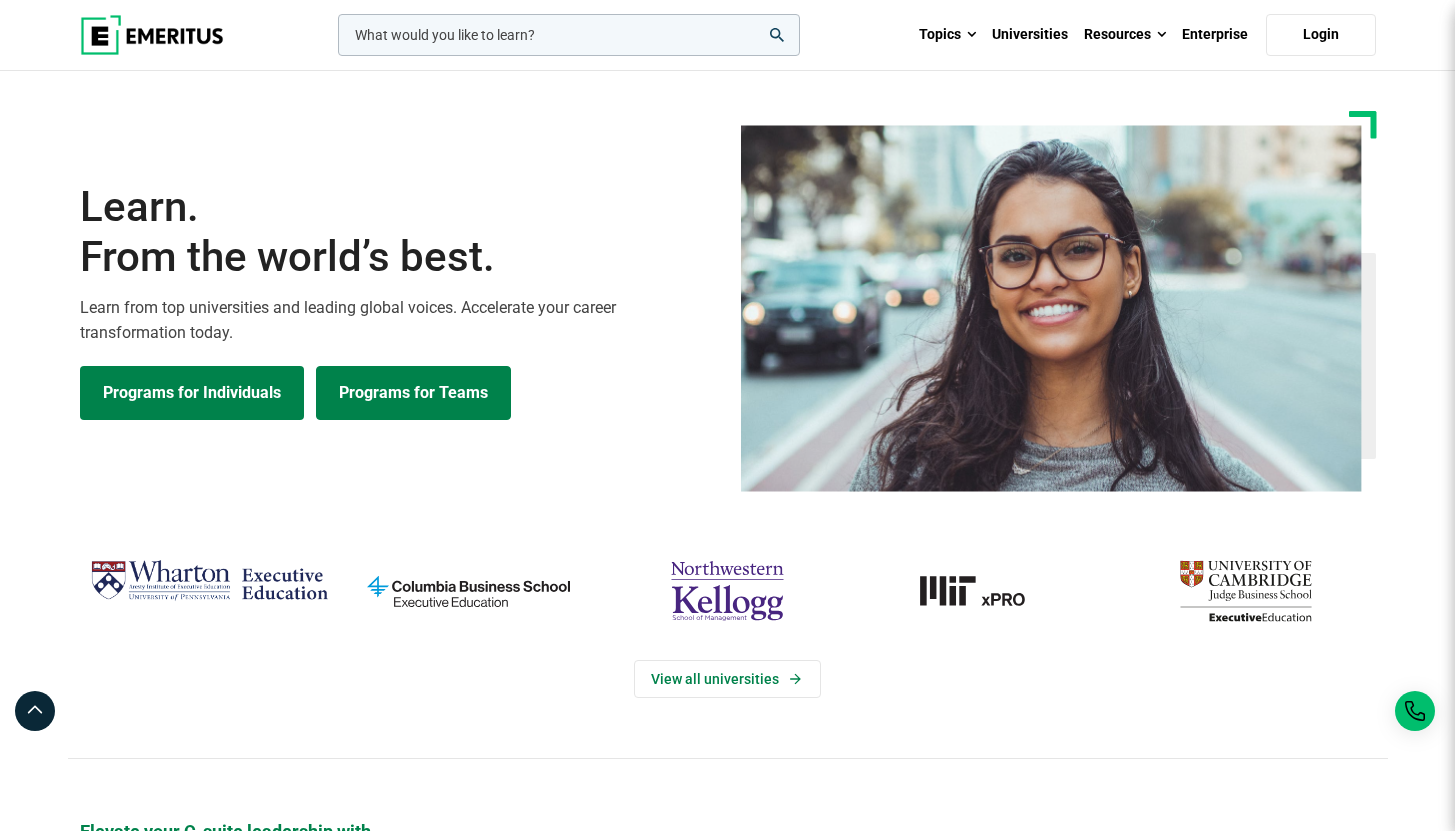 click on "Programs for Teams" at bounding box center [413, 393] 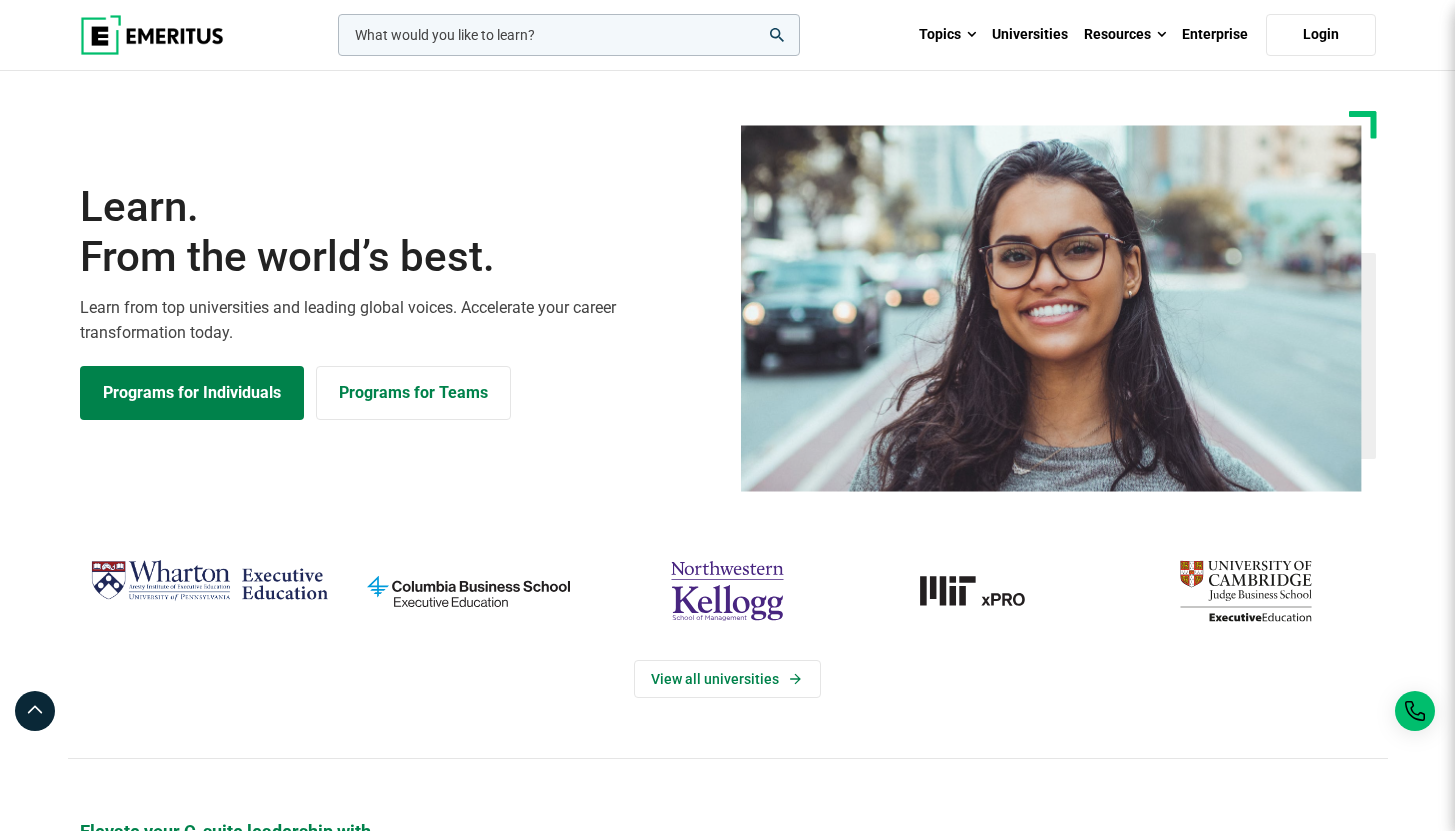 scroll, scrollTop: 0, scrollLeft: 0, axis: both 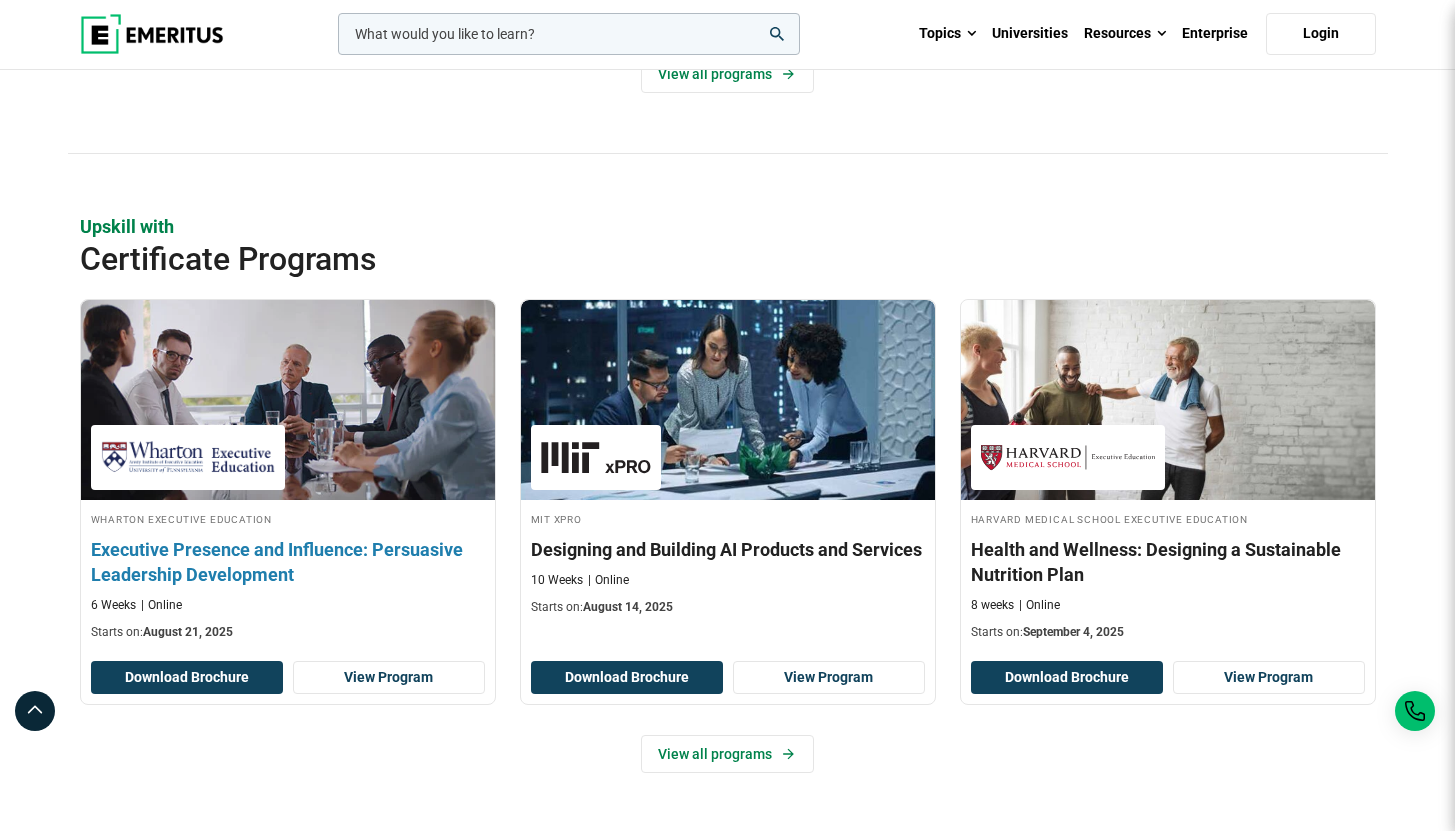 click at bounding box center [188, 457] 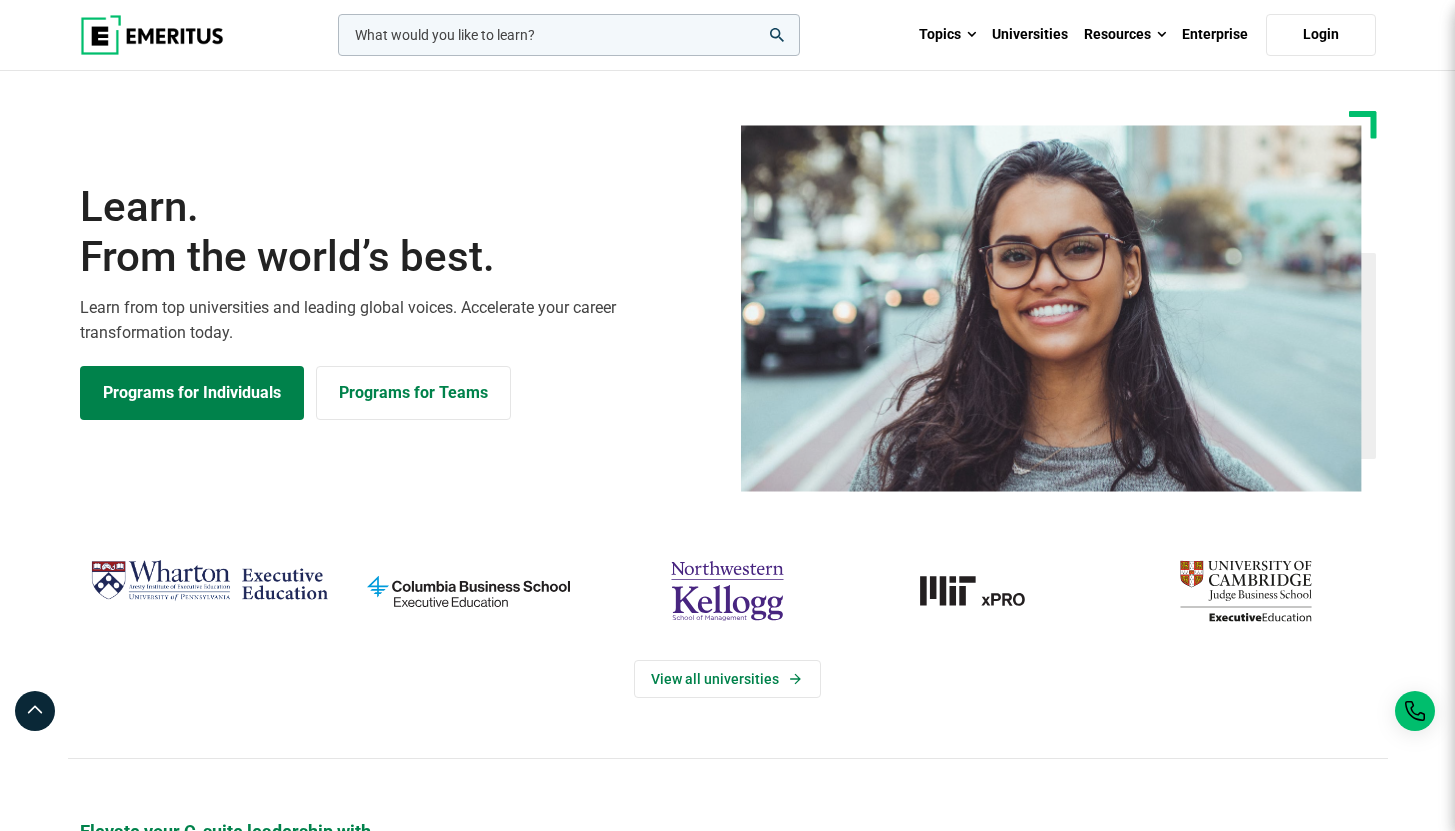 scroll, scrollTop: 0, scrollLeft: 0, axis: both 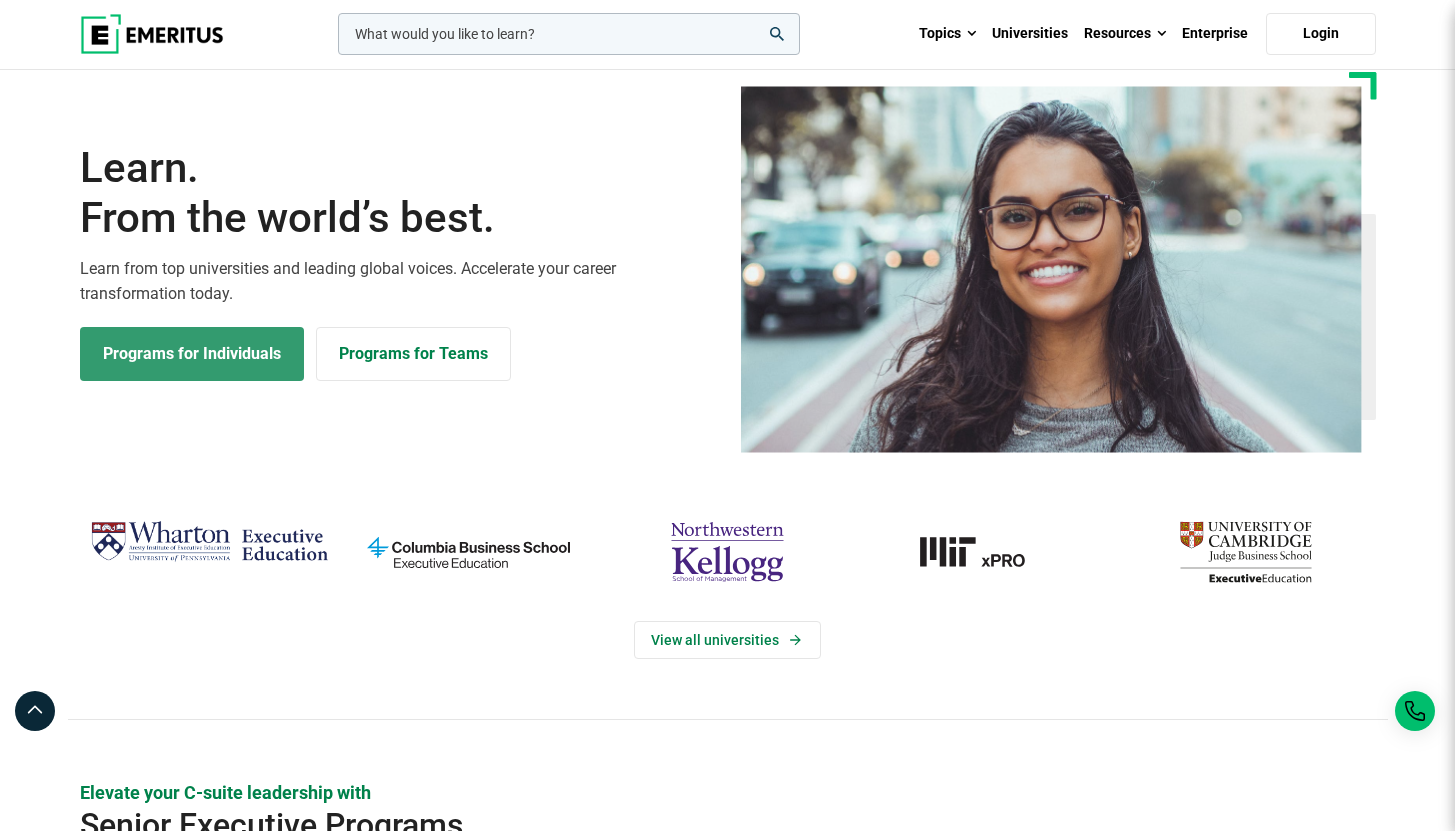 click on "Programs for Individuals" at bounding box center (192, 354) 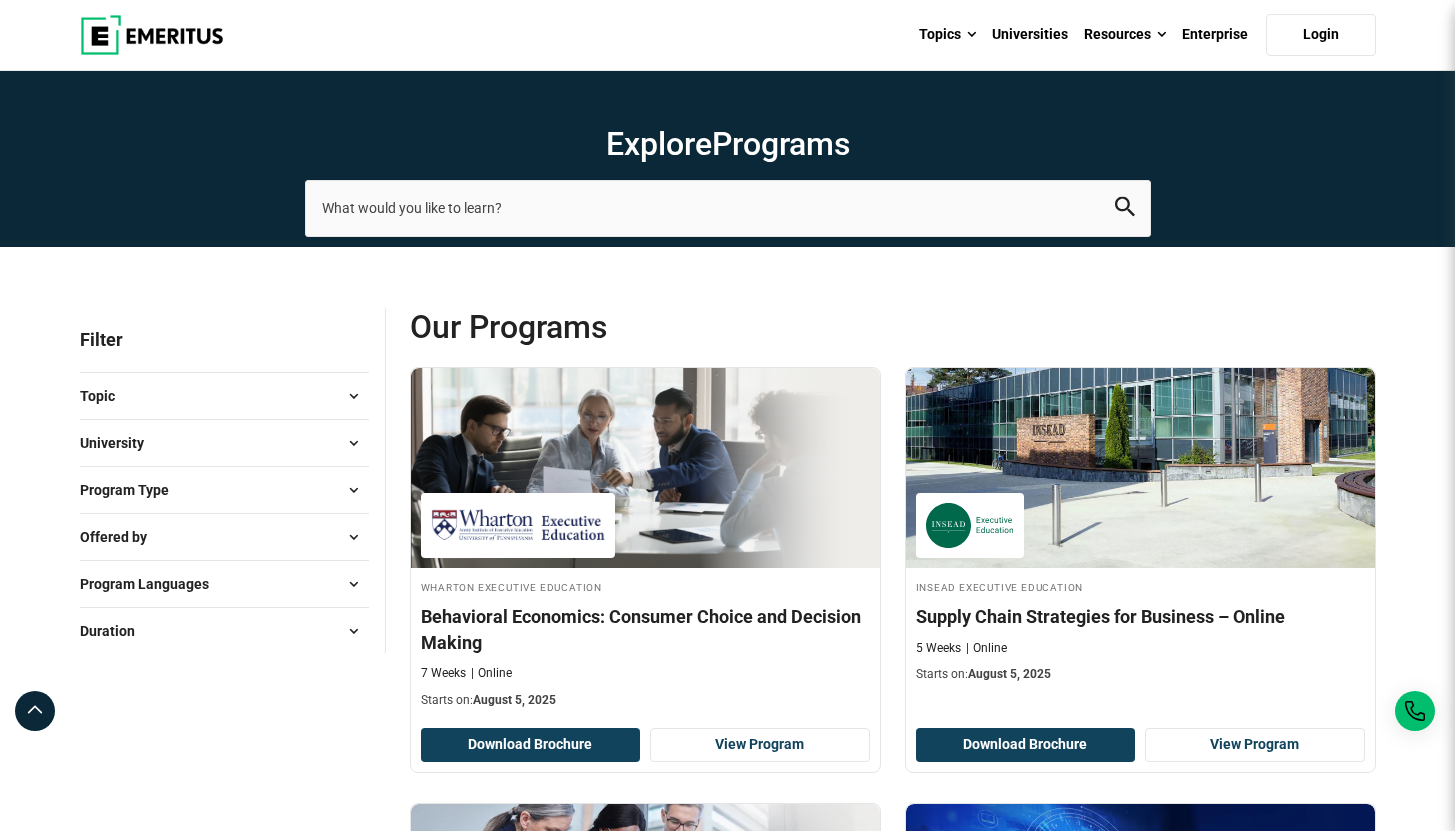 scroll, scrollTop: 0, scrollLeft: 0, axis: both 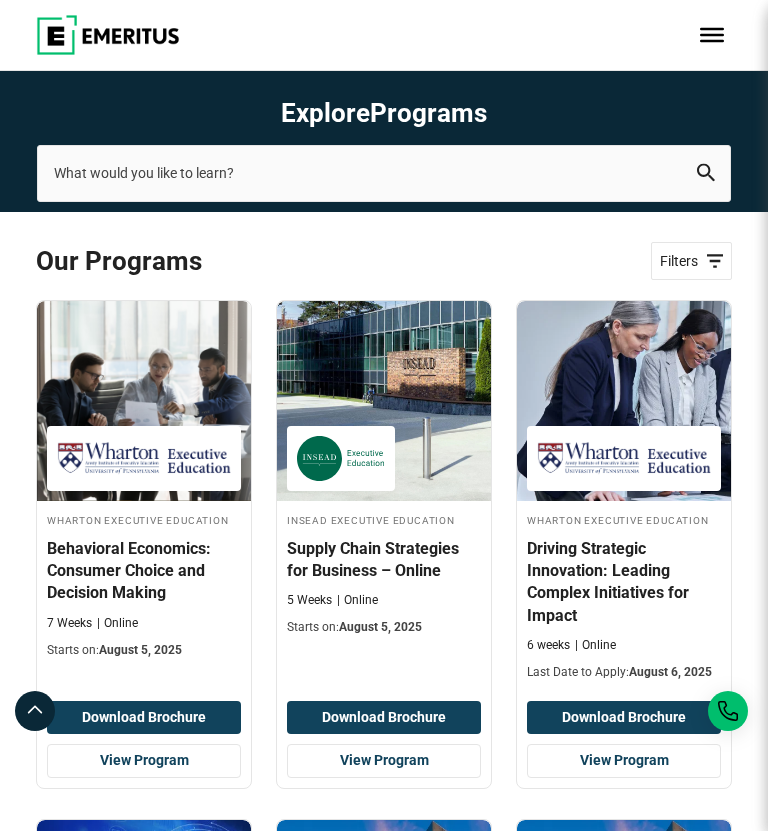 click on "Explore
Programs
leadership marketing project management data science product management" at bounding box center (384, 141) 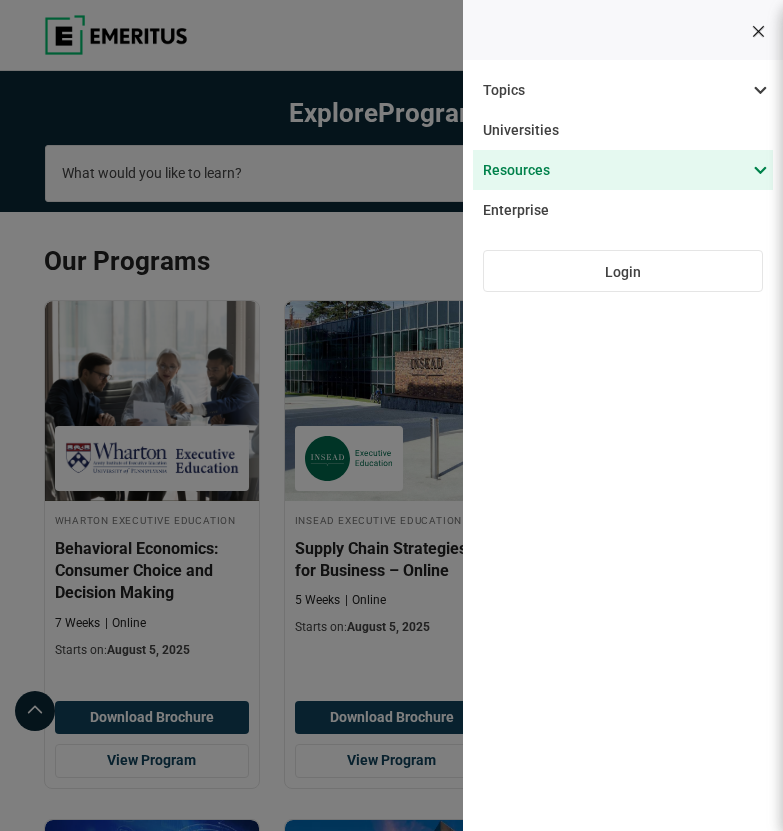click at bounding box center [613, 170] 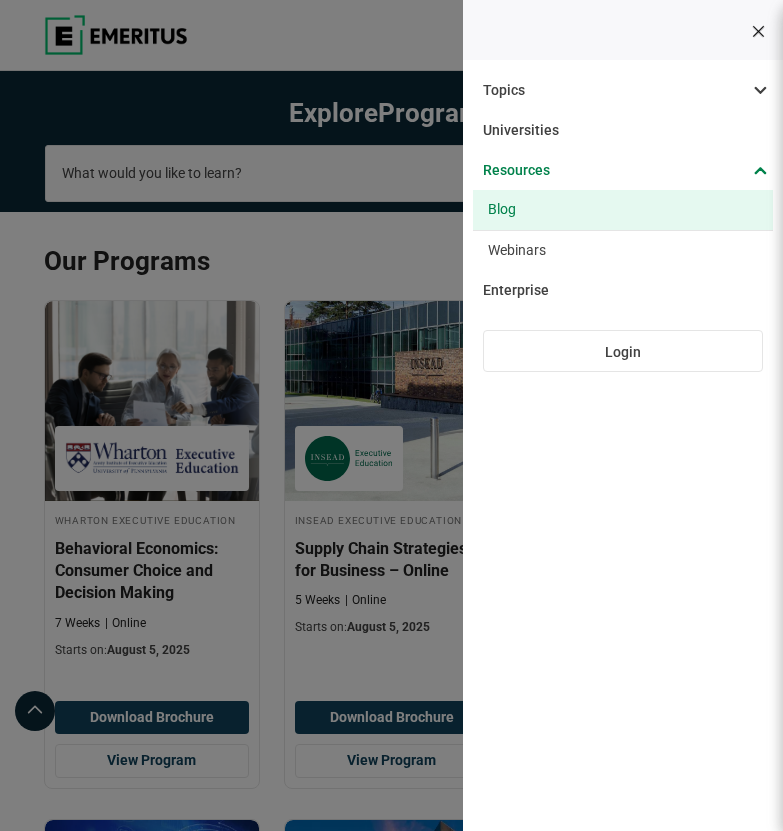 click on "Blog" at bounding box center (623, 210) 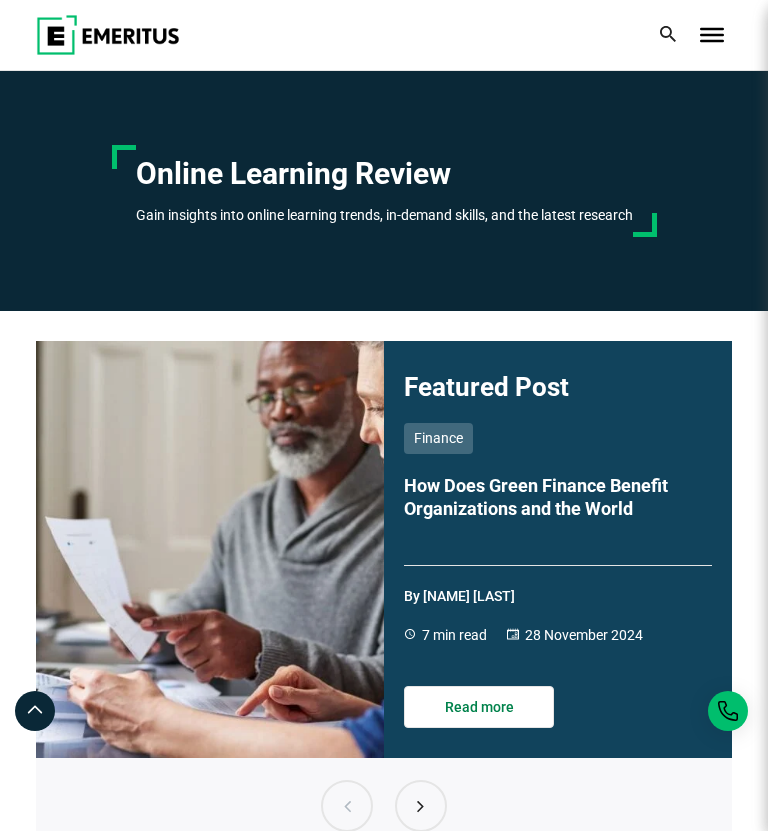 scroll, scrollTop: 0, scrollLeft: 0, axis: both 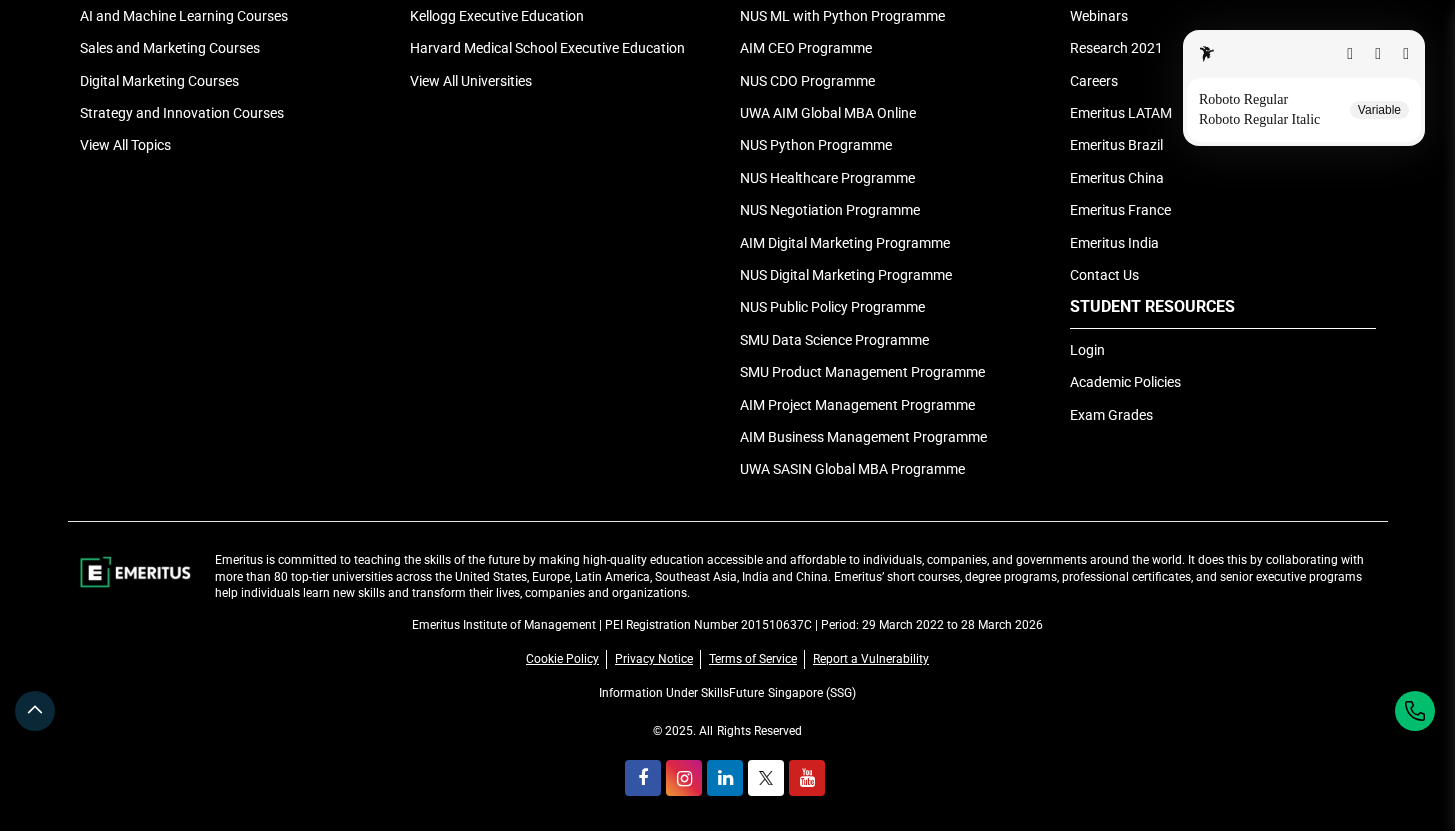 click at bounding box center [1406, 54] 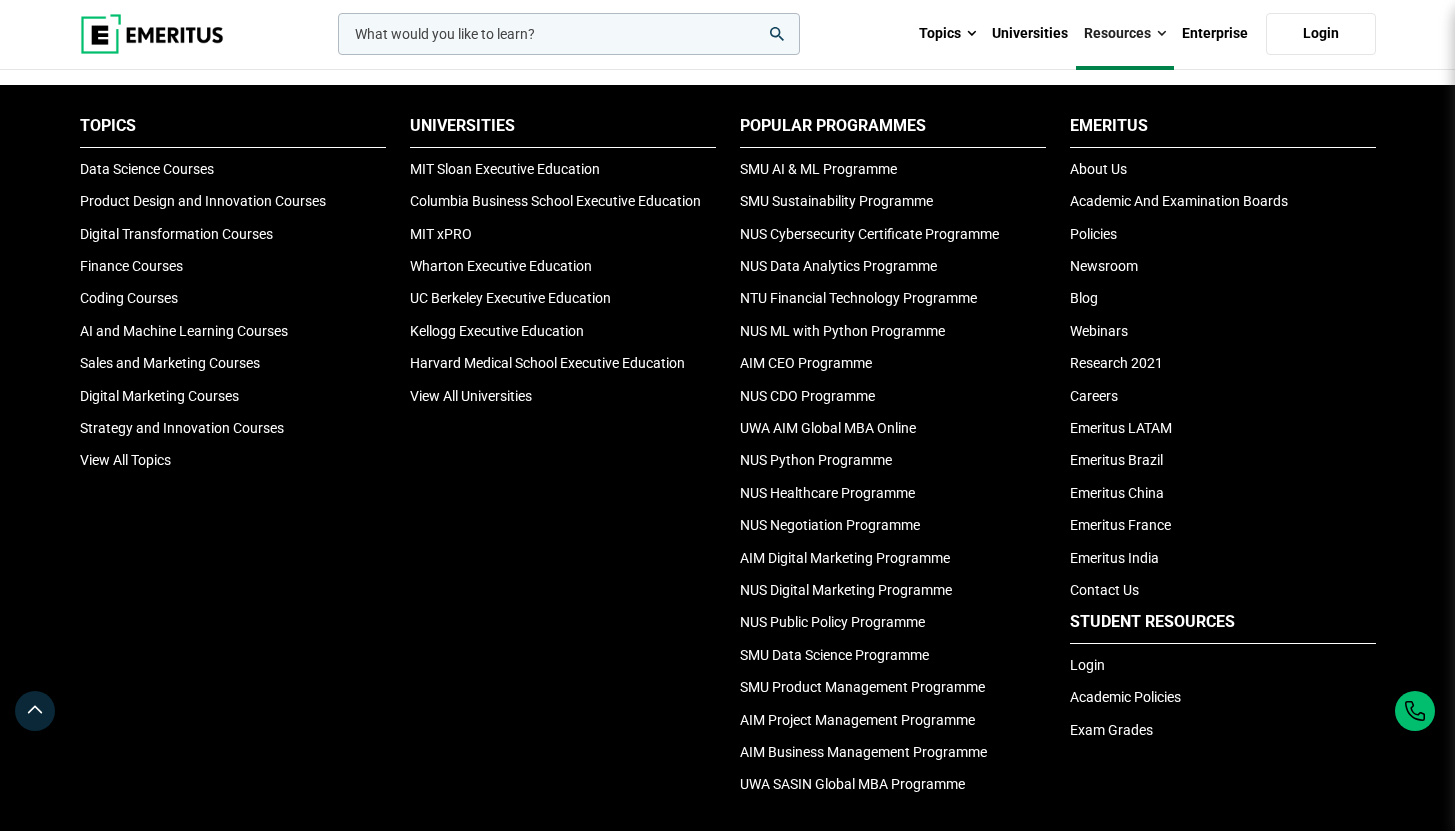 scroll, scrollTop: 1825, scrollLeft: 0, axis: vertical 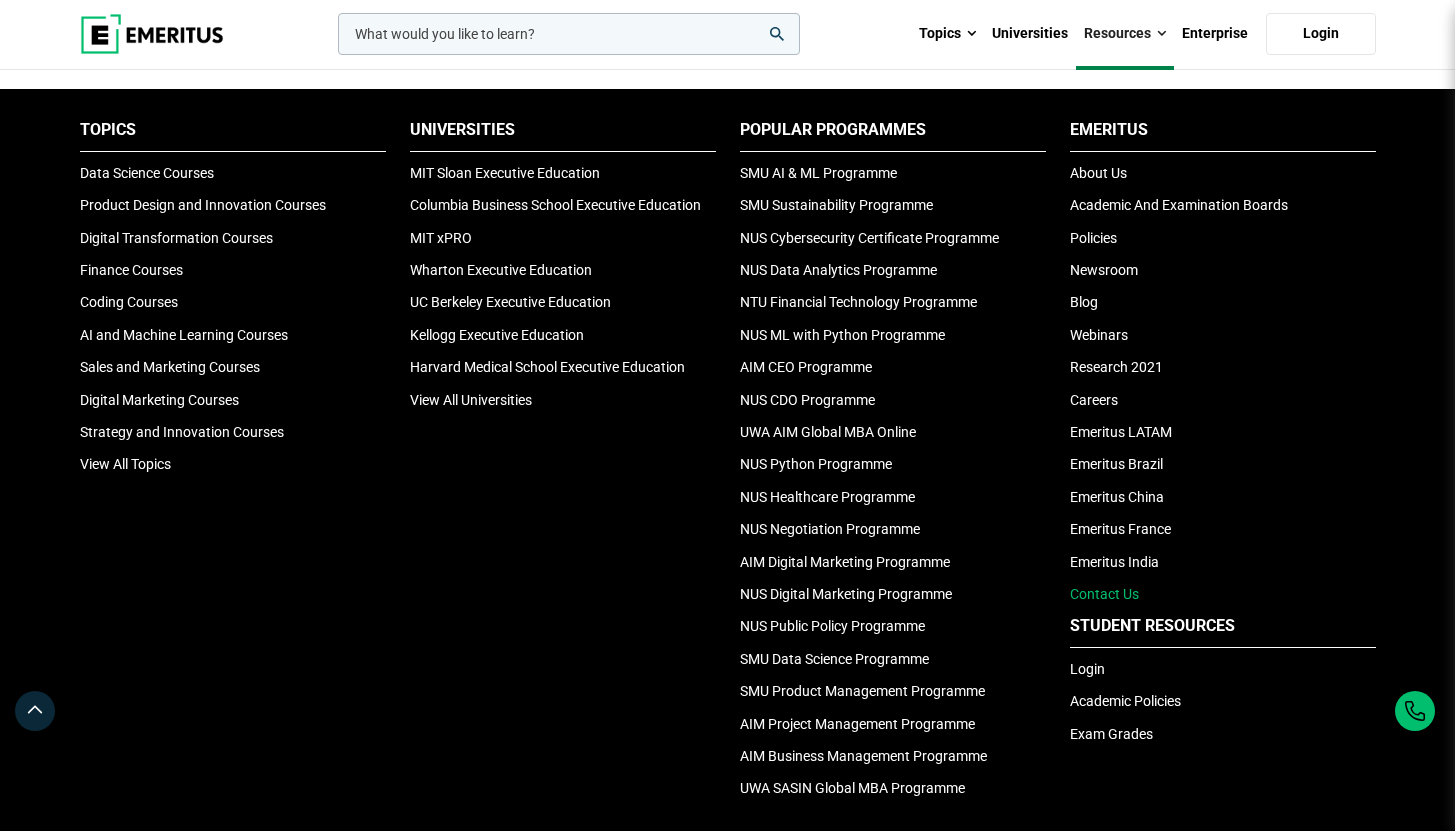 click on "Contact Us" at bounding box center (1104, 594) 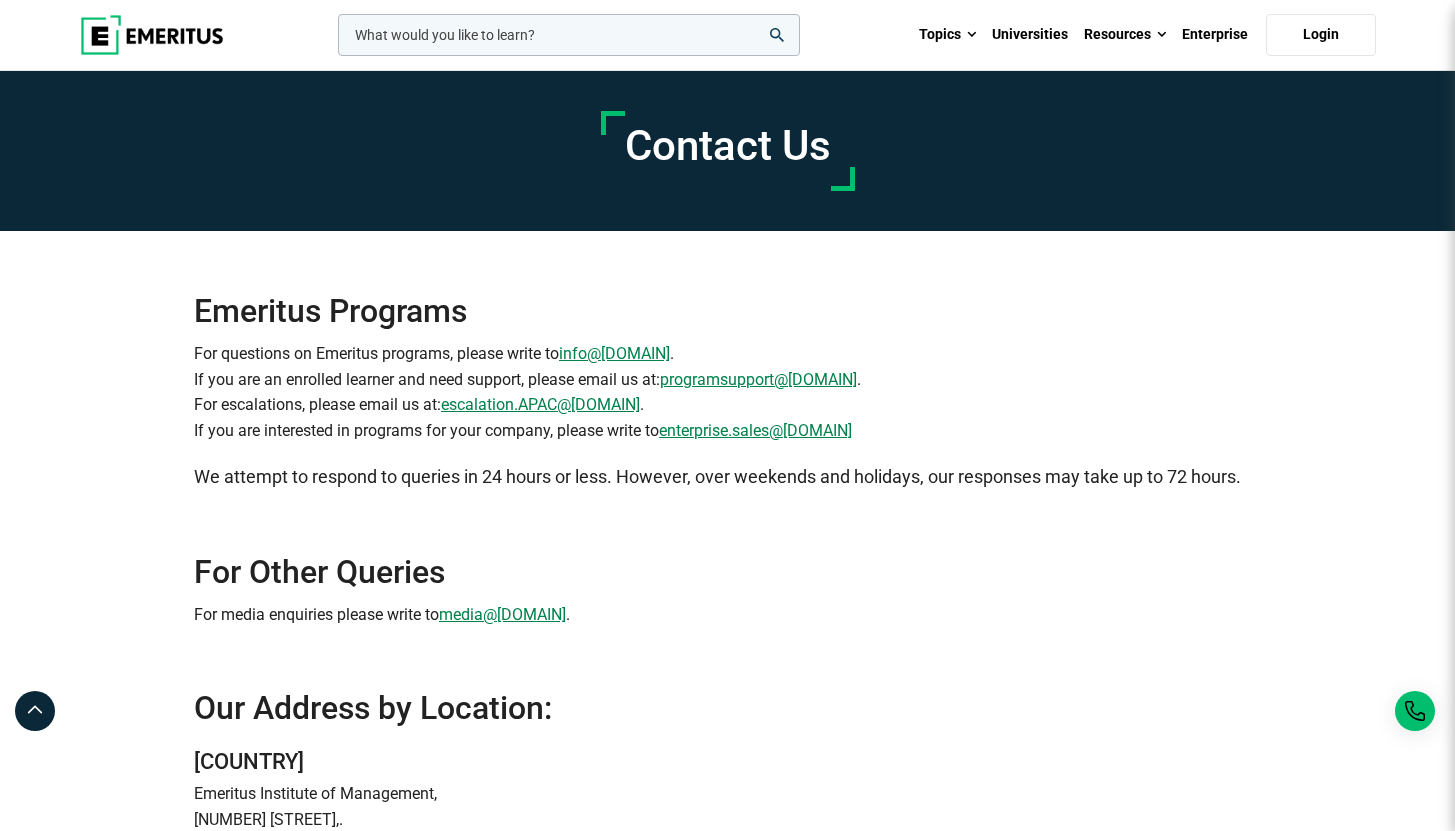 scroll, scrollTop: 0, scrollLeft: 0, axis: both 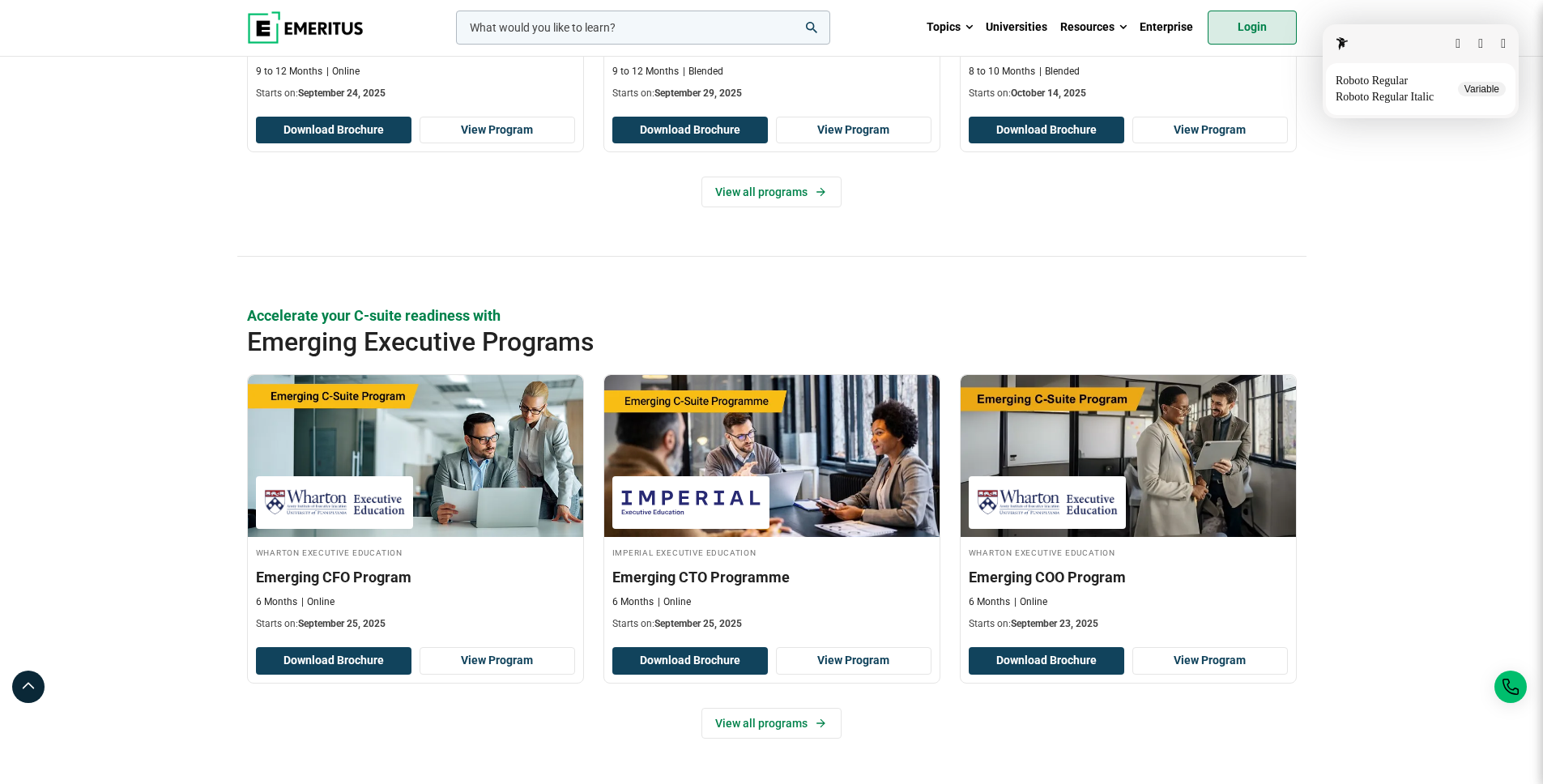 click on "Login" at bounding box center (1252, 28) 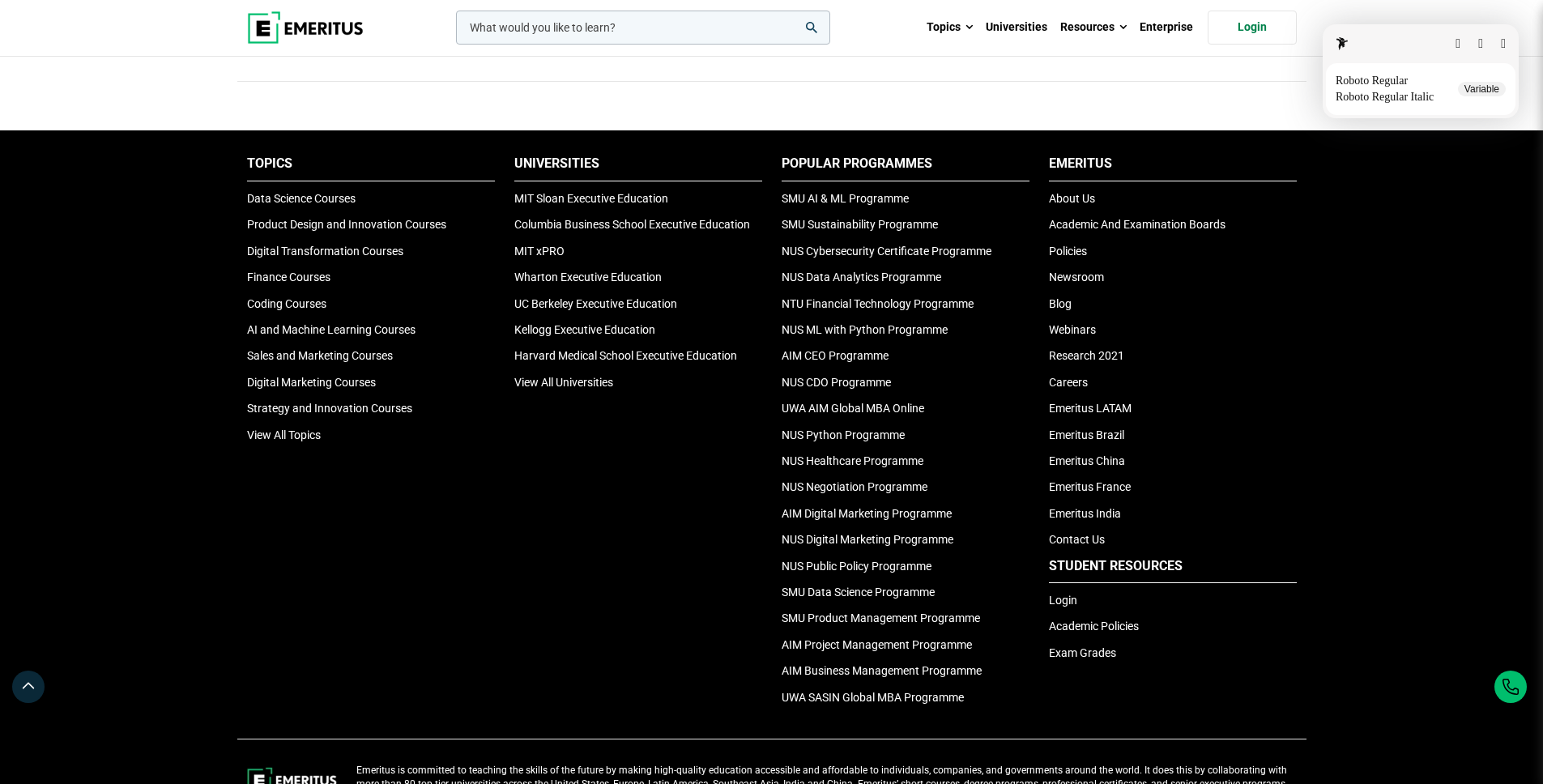 scroll, scrollTop: 5425, scrollLeft: 0, axis: vertical 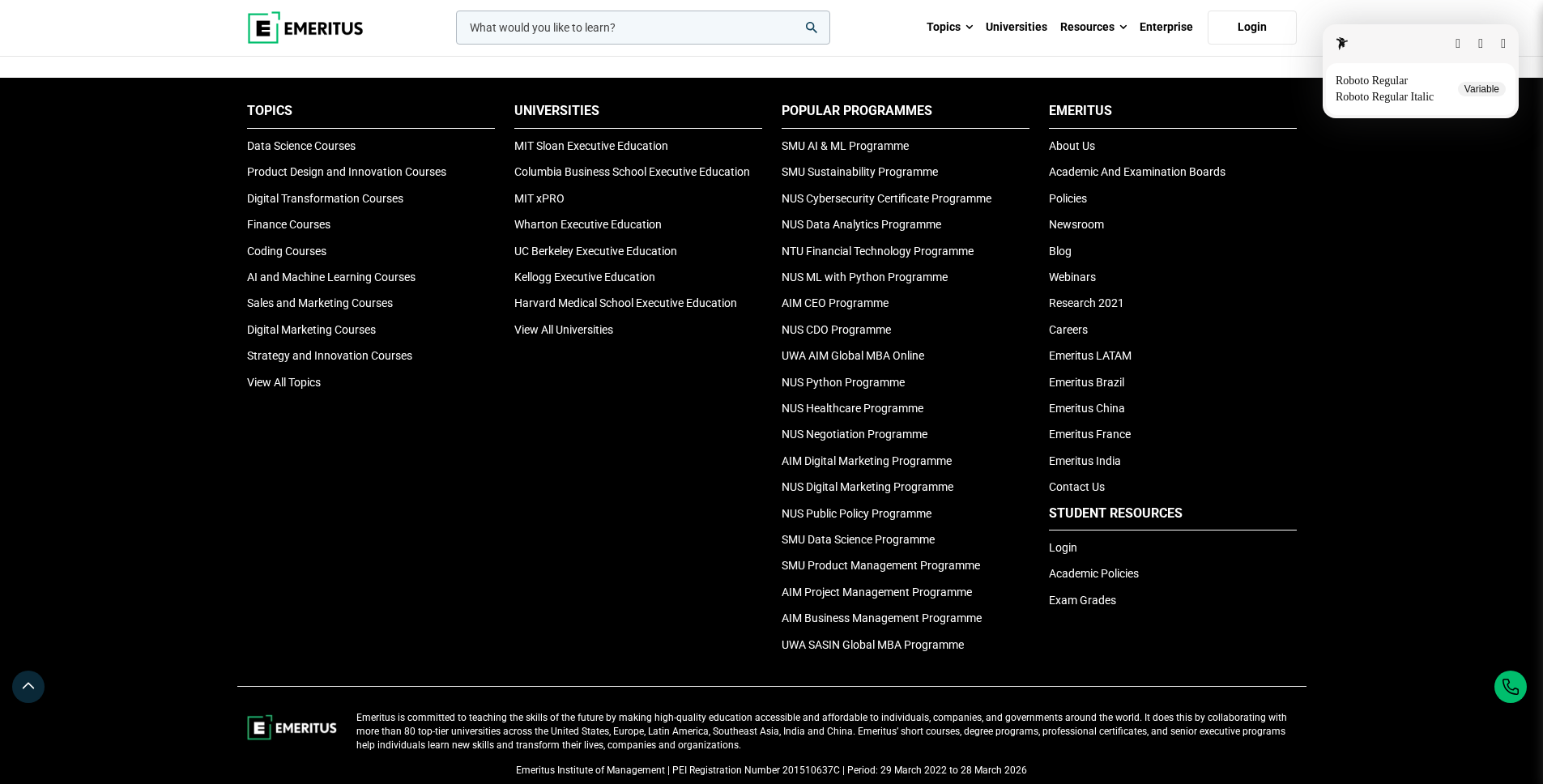 click at bounding box center [1503, 44] 